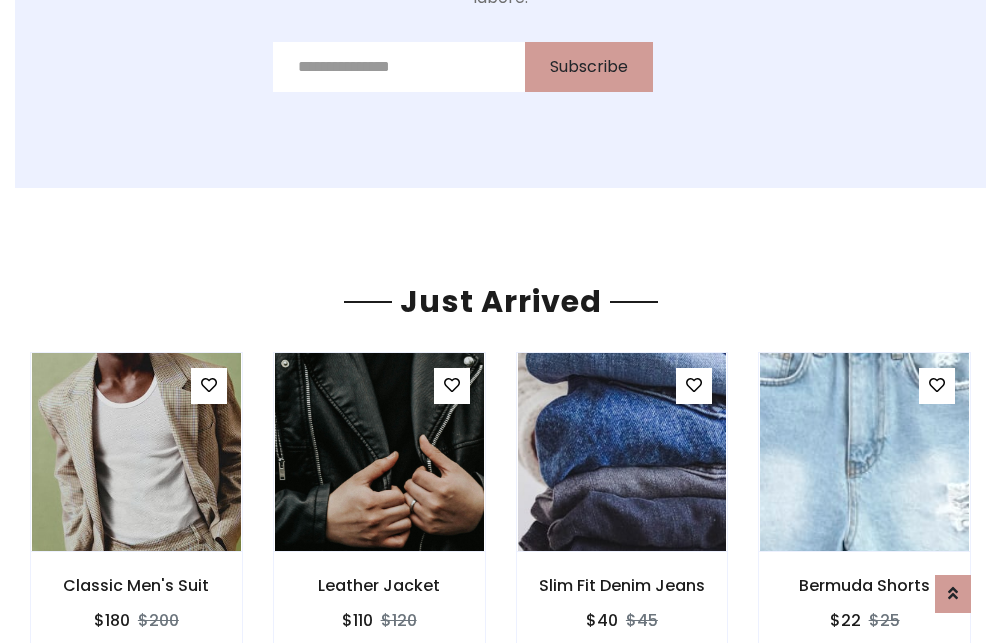 scroll, scrollTop: 2092, scrollLeft: 0, axis: vertical 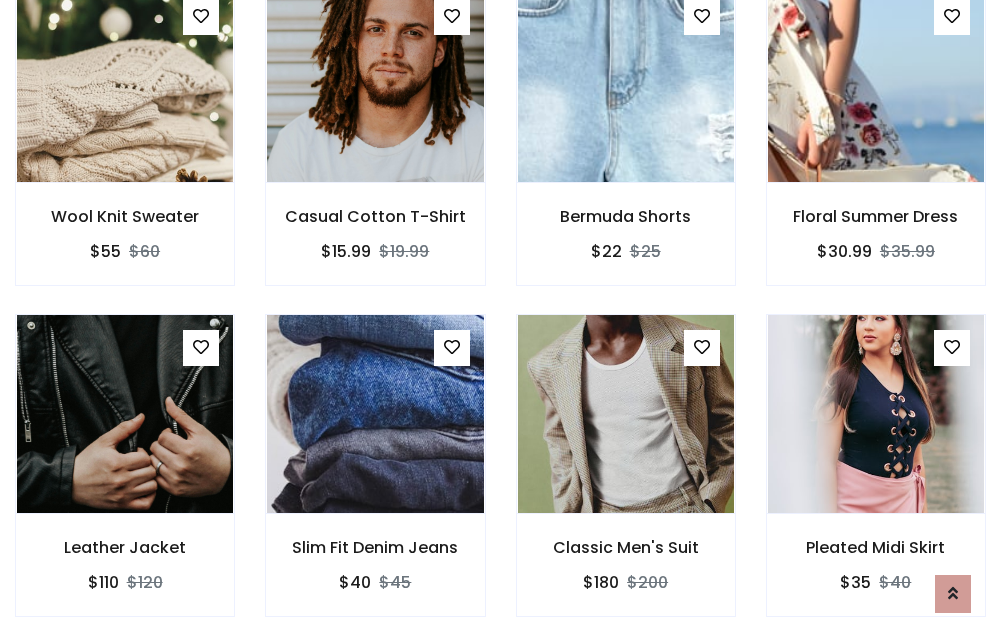 click on "Classic Men's Suit
$180
$200" at bounding box center [626, 479] 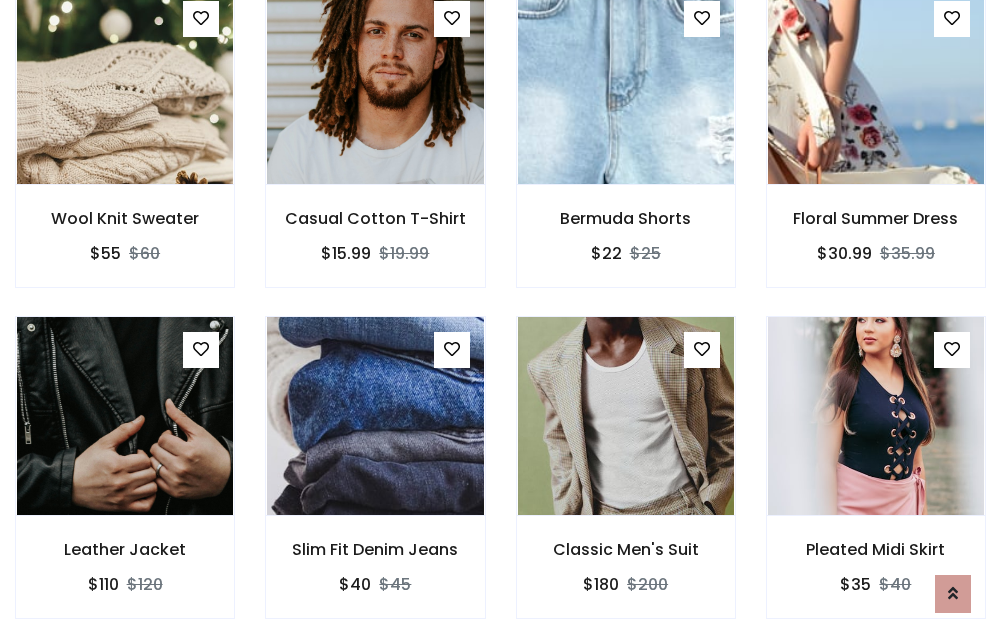 click on "Classic Men's Suit
$180
$200" at bounding box center [626, 481] 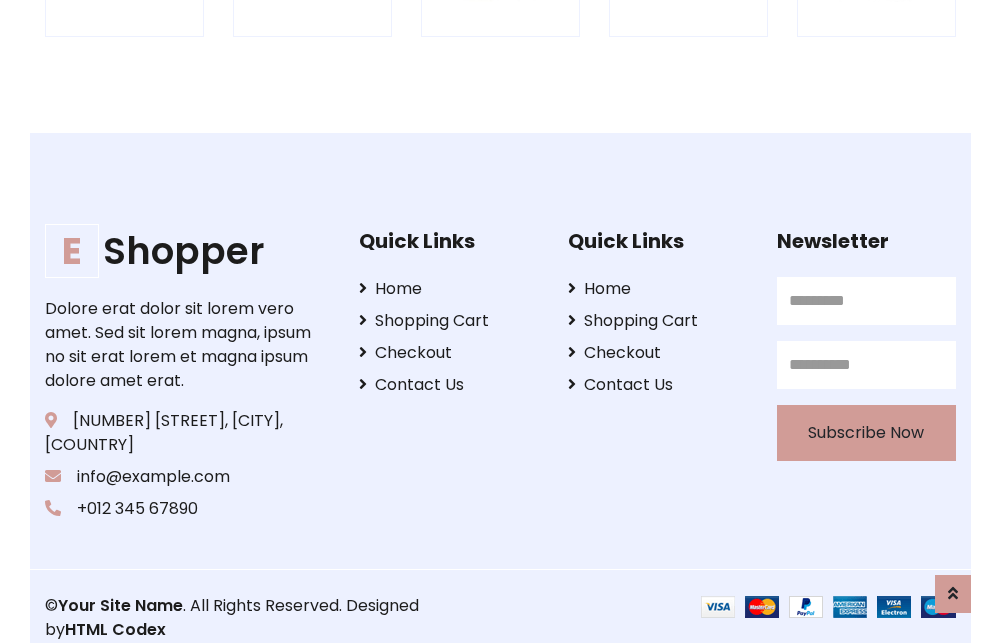 scroll, scrollTop: 3807, scrollLeft: 0, axis: vertical 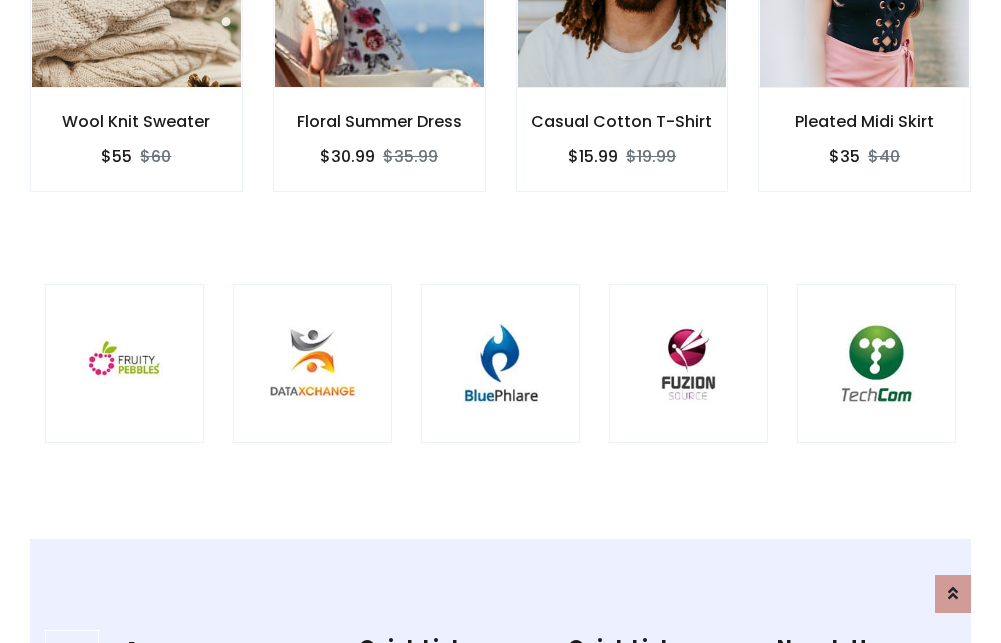 click at bounding box center (500, 363) 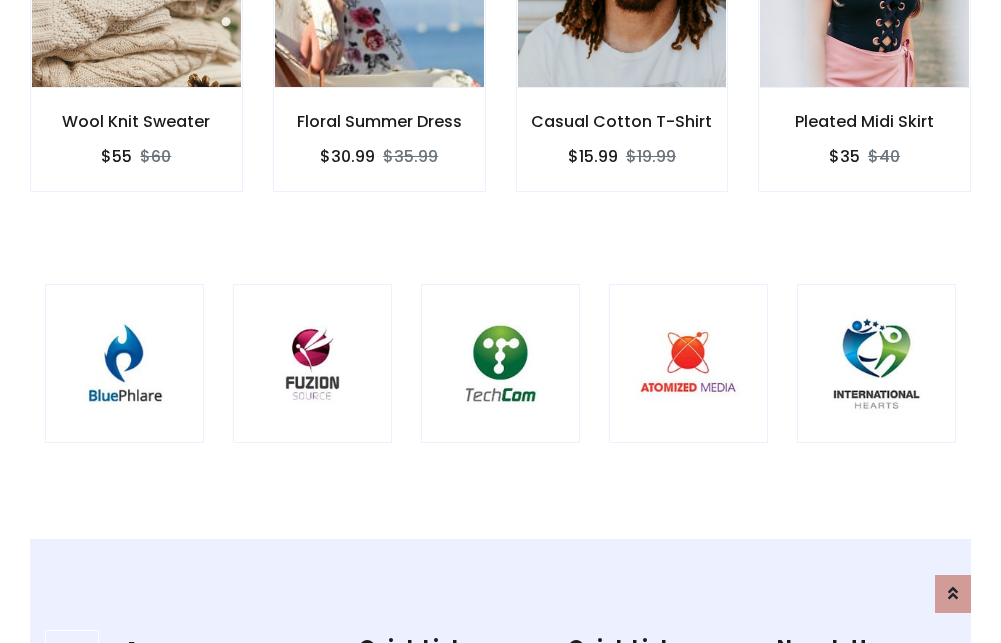 click at bounding box center [500, 363] 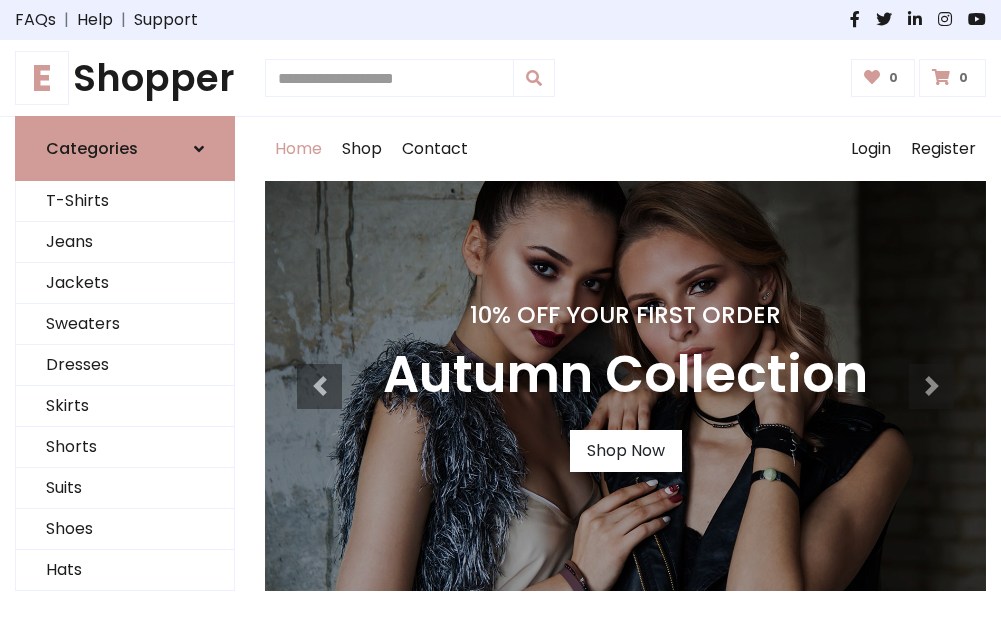 scroll, scrollTop: 0, scrollLeft: 0, axis: both 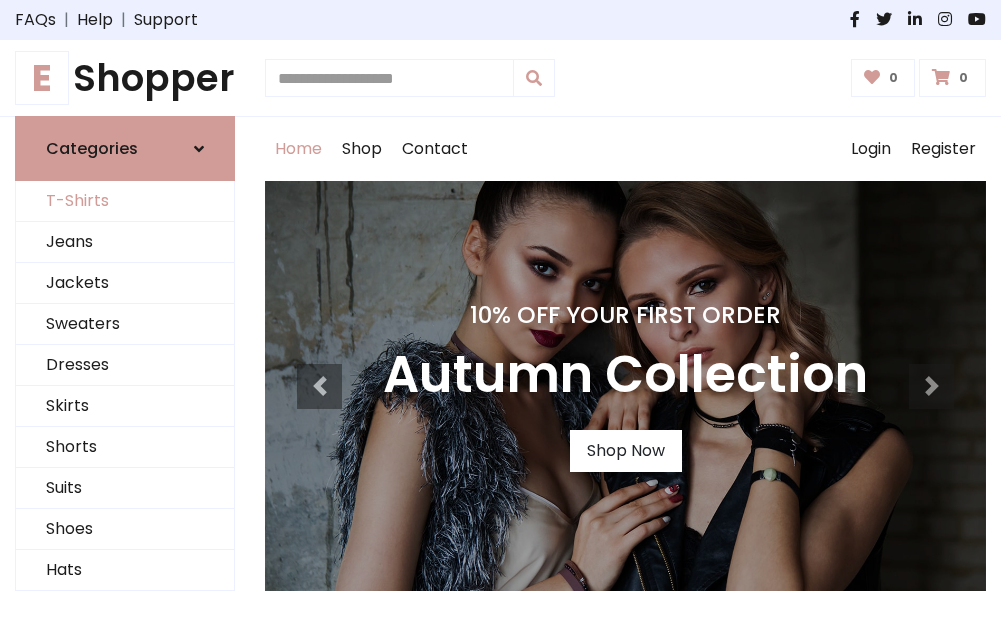 click on "T-Shirts" at bounding box center (125, 201) 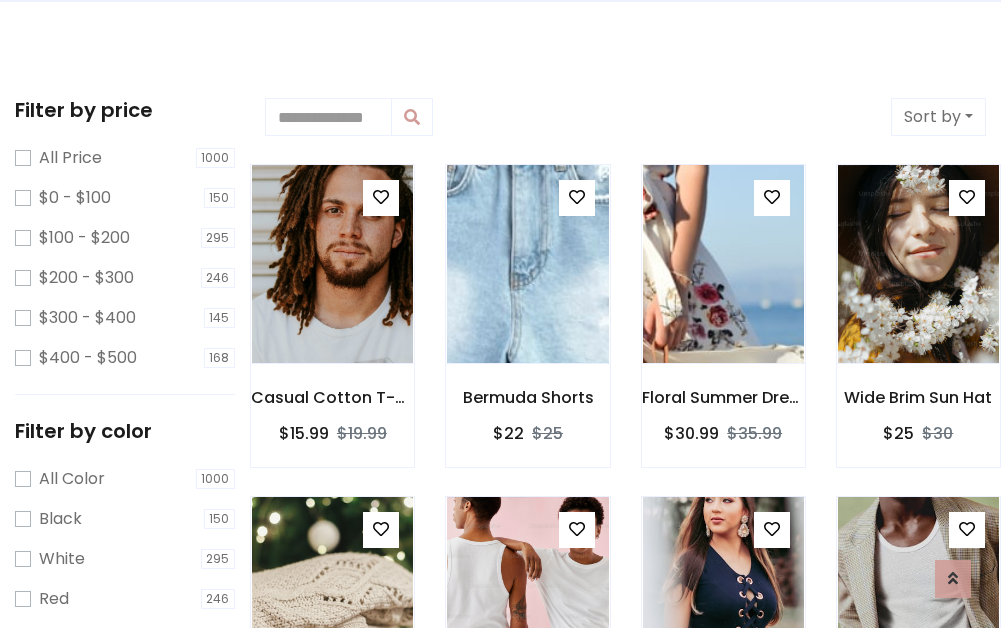 scroll, scrollTop: 0, scrollLeft: 0, axis: both 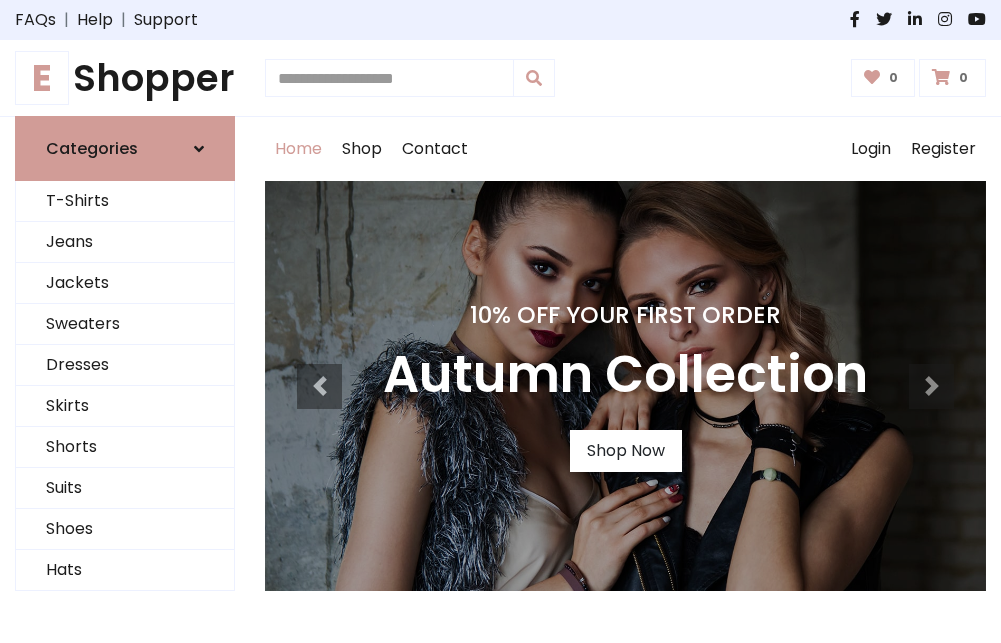 click on "E Shopper" at bounding box center [125, 78] 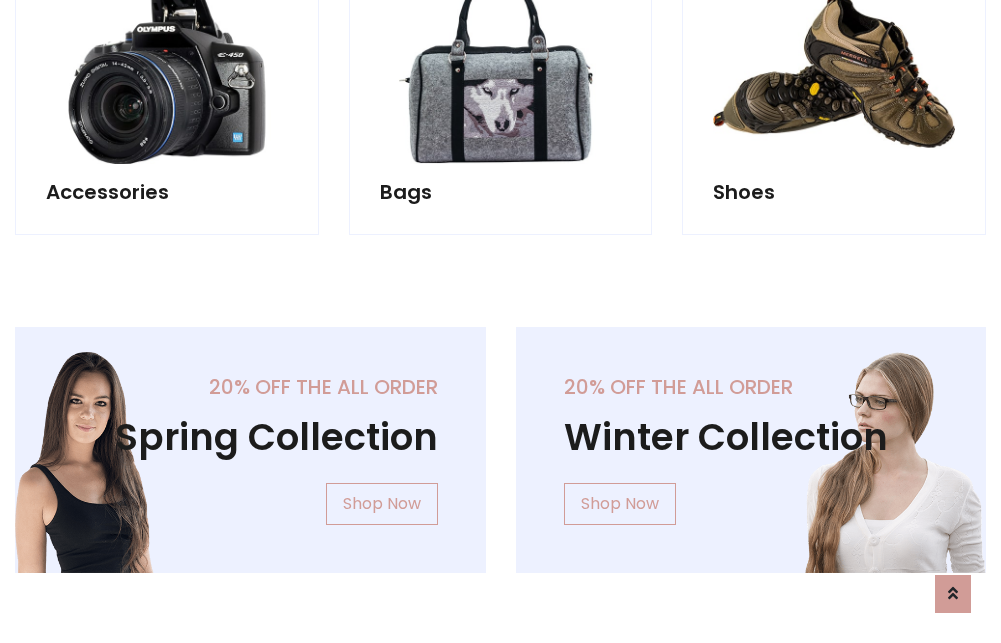 scroll, scrollTop: 1943, scrollLeft: 0, axis: vertical 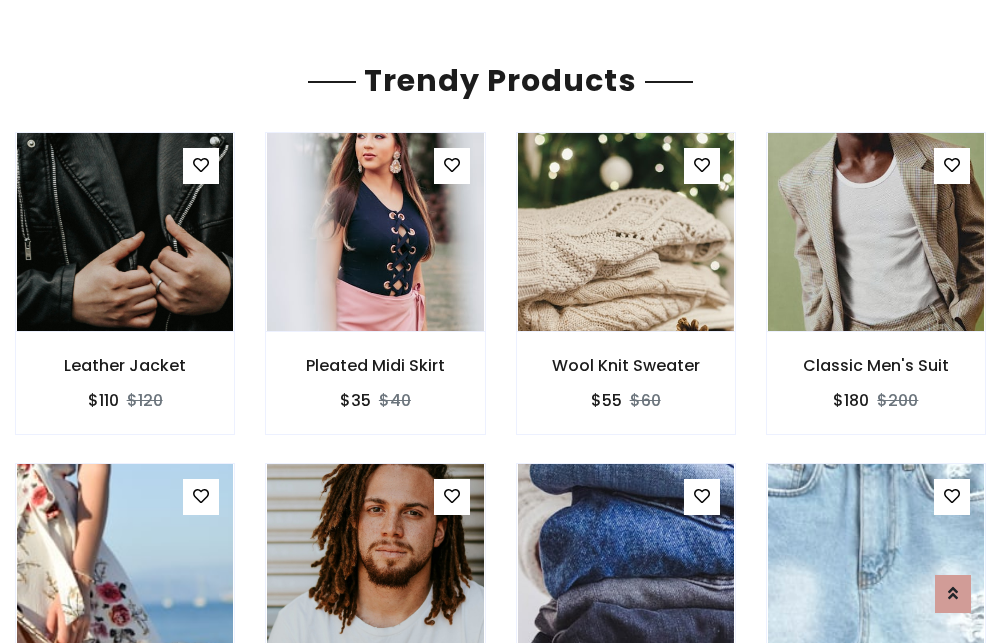 click on "Shop" at bounding box center (362, -1794) 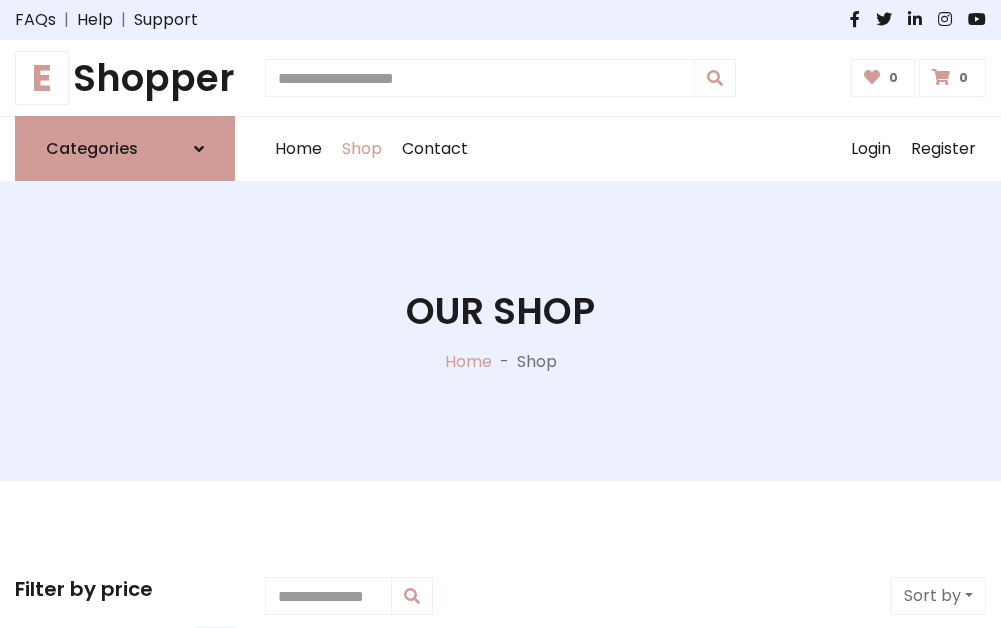 scroll, scrollTop: 0, scrollLeft: 0, axis: both 